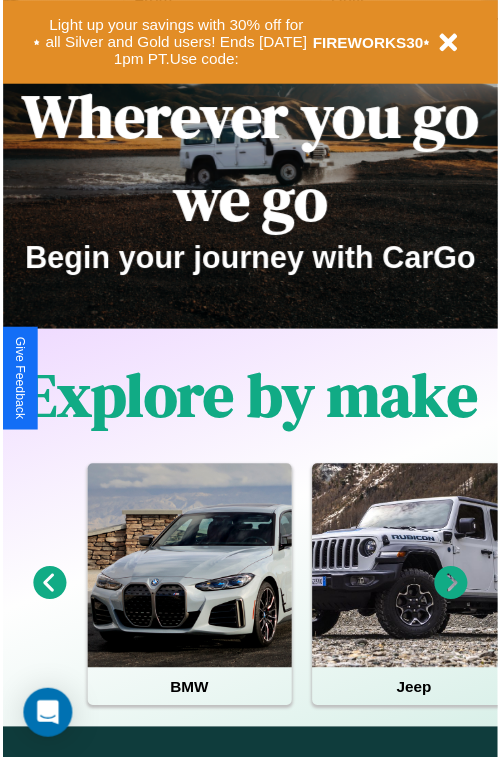 scroll, scrollTop: 0, scrollLeft: 0, axis: both 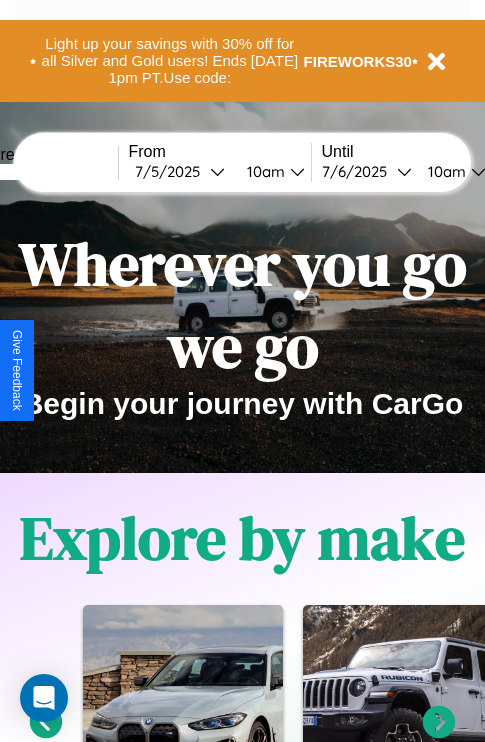 click at bounding box center [43, 172] 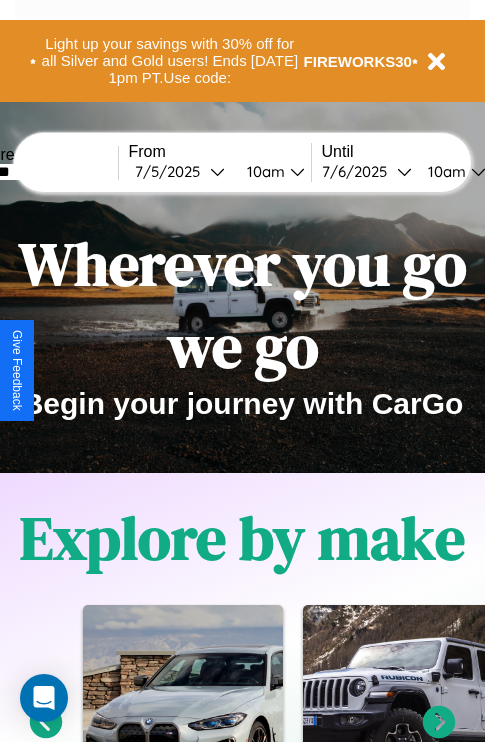 type on "*******" 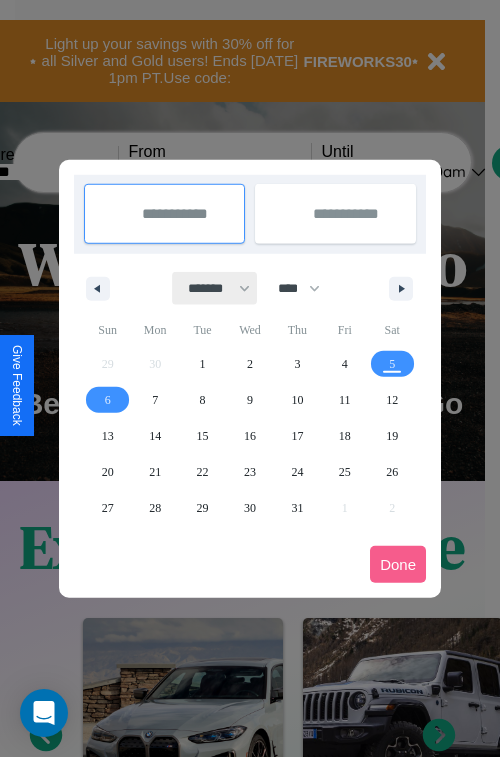 click on "******* ******** ***** ***** *** **** **** ****** ********* ******* ******** ********" at bounding box center [215, 288] 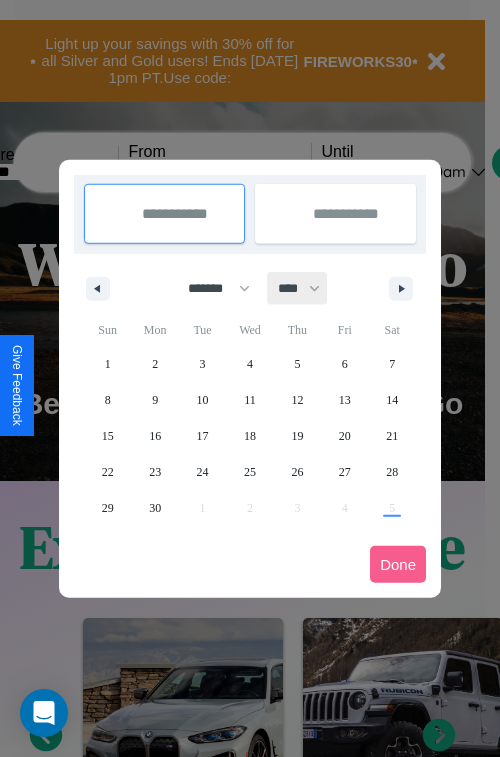 click on "**** **** **** **** **** **** **** **** **** **** **** **** **** **** **** **** **** **** **** **** **** **** **** **** **** **** **** **** **** **** **** **** **** **** **** **** **** **** **** **** **** **** **** **** **** **** **** **** **** **** **** **** **** **** **** **** **** **** **** **** **** **** **** **** **** **** **** **** **** **** **** **** **** **** **** **** **** **** **** **** **** **** **** **** **** **** **** **** **** **** **** **** **** **** **** **** **** **** **** **** **** **** **** **** **** **** **** **** **** **** **** **** **** **** **** **** **** **** **** **** ****" at bounding box center [298, 288] 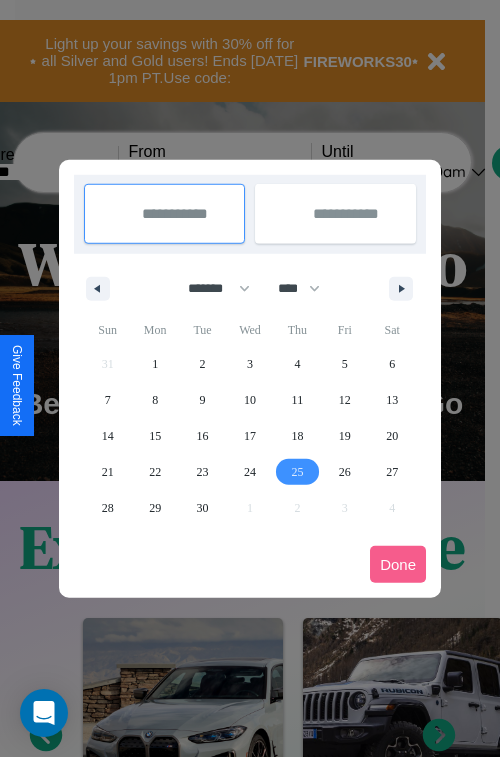 click on "25" at bounding box center [297, 472] 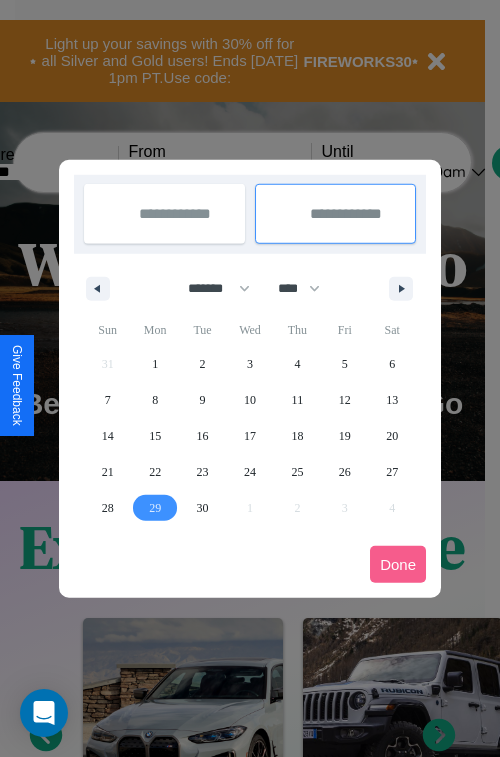 click on "29" at bounding box center (155, 508) 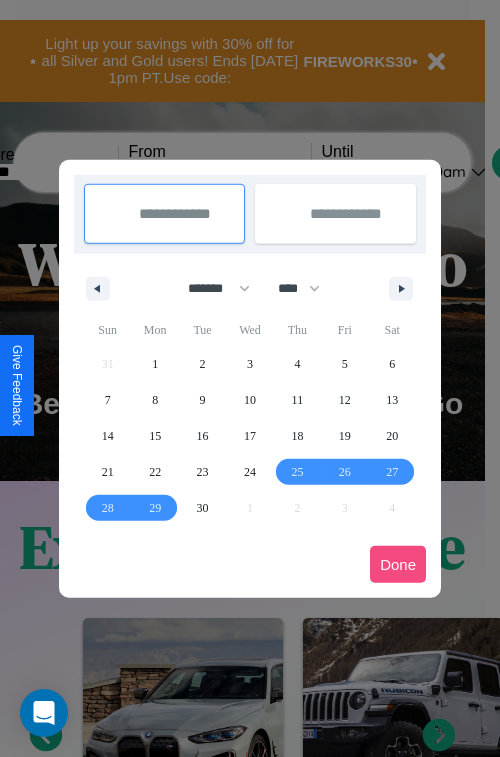 click on "Done" at bounding box center (398, 564) 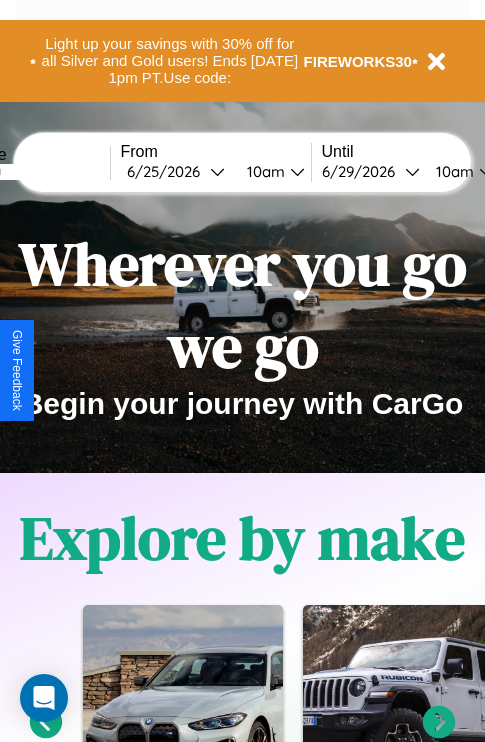 click on "10am" at bounding box center (263, 171) 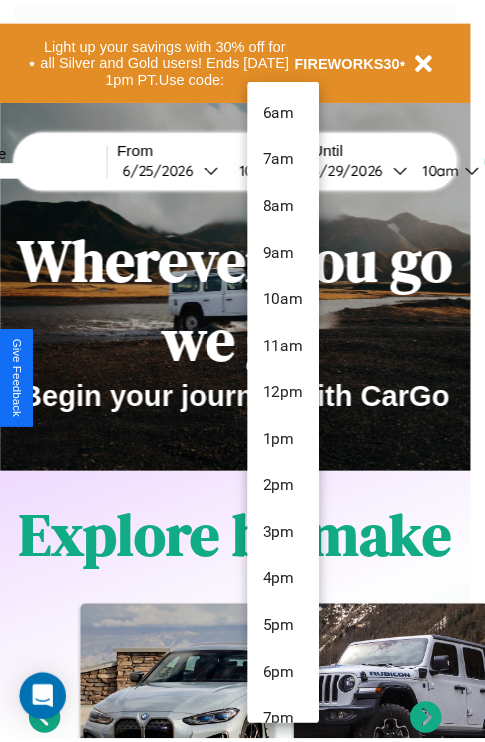 scroll, scrollTop: 115, scrollLeft: 0, axis: vertical 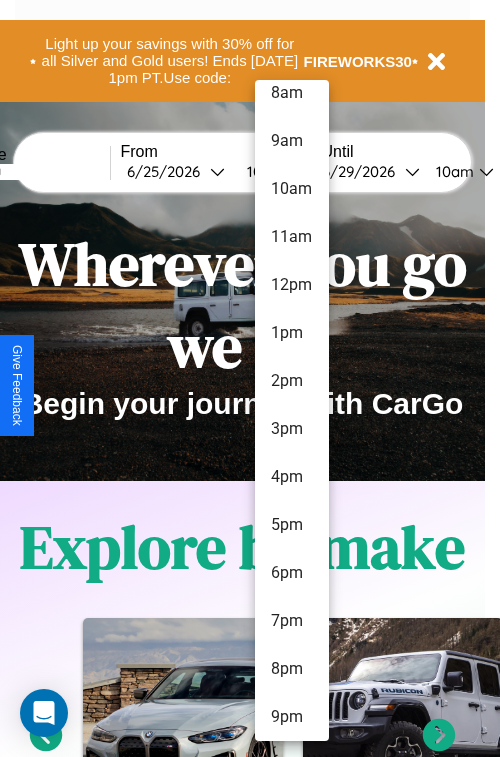 click on "9pm" at bounding box center (292, 717) 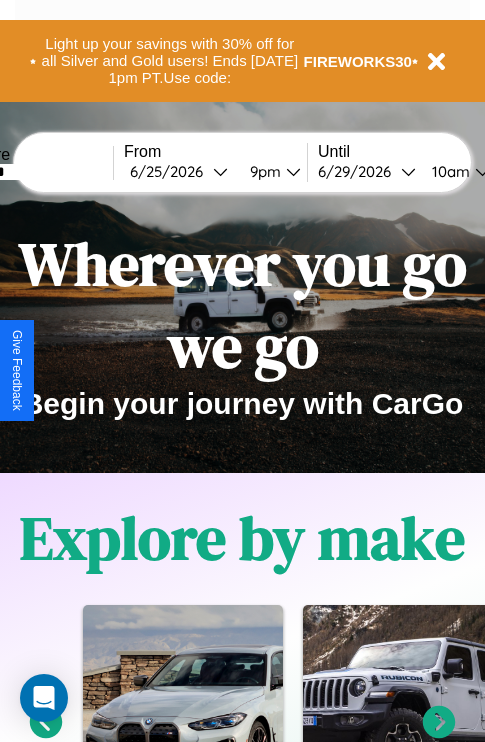 scroll, scrollTop: 0, scrollLeft: 74, axis: horizontal 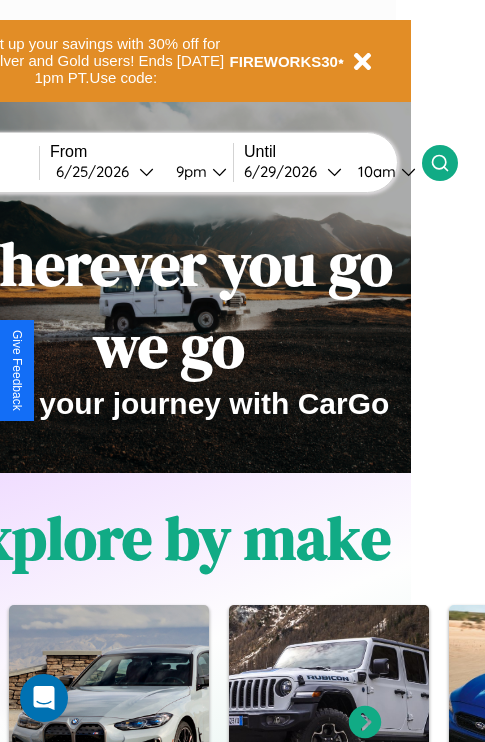 click 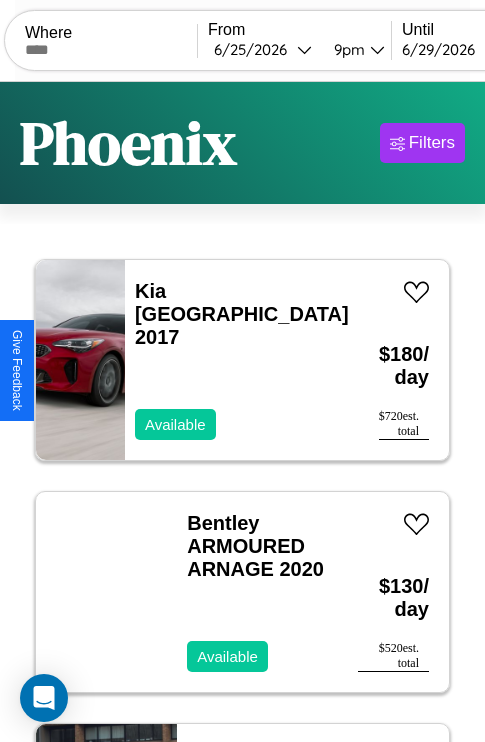 scroll, scrollTop: 50, scrollLeft: 0, axis: vertical 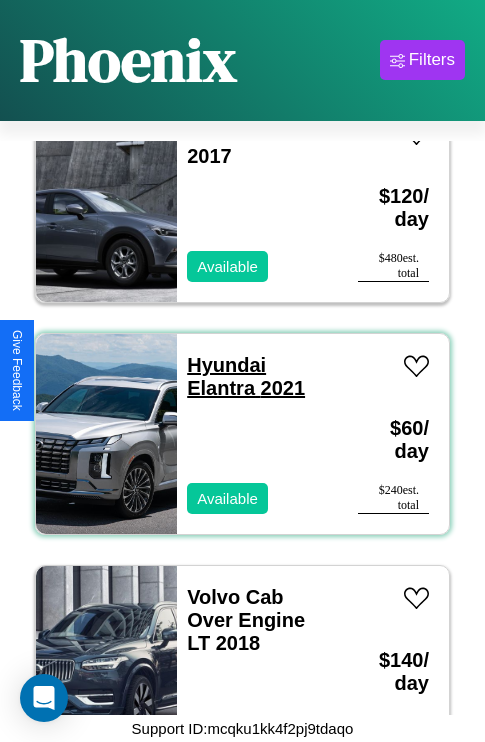click on "Hyundai   Elantra   2021" at bounding box center [246, 376] 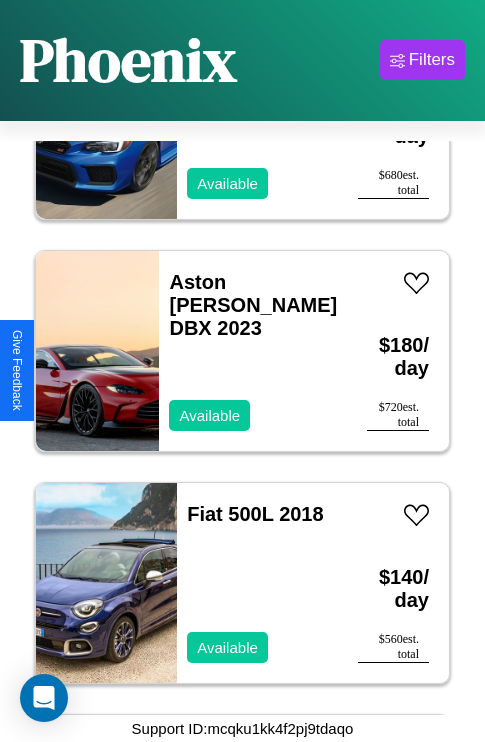 scroll, scrollTop: 307, scrollLeft: 0, axis: vertical 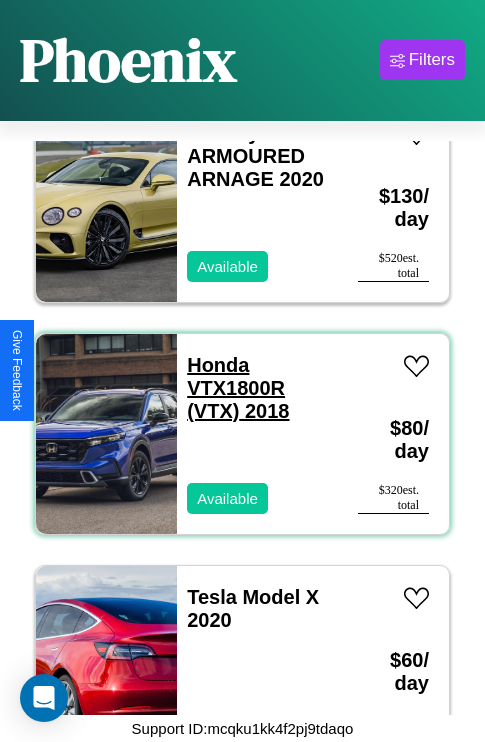 click on "Honda   VTX1800R (VTX)   2018" at bounding box center (238, 388) 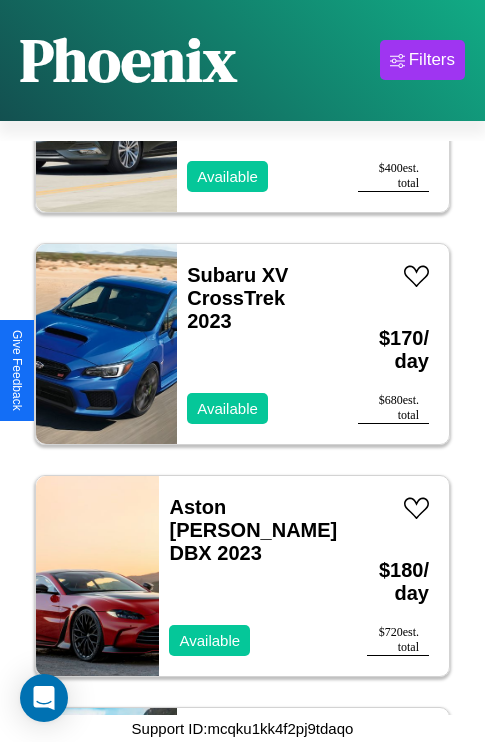 scroll, scrollTop: 24899, scrollLeft: 0, axis: vertical 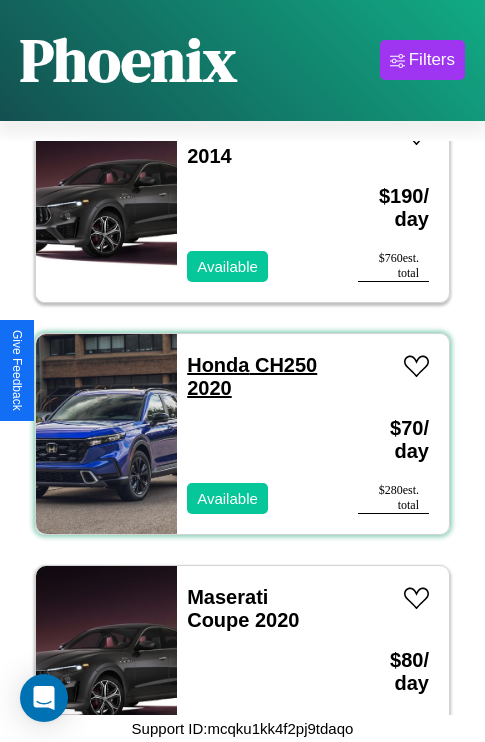 click on "Honda   CH250   2020" at bounding box center [252, 376] 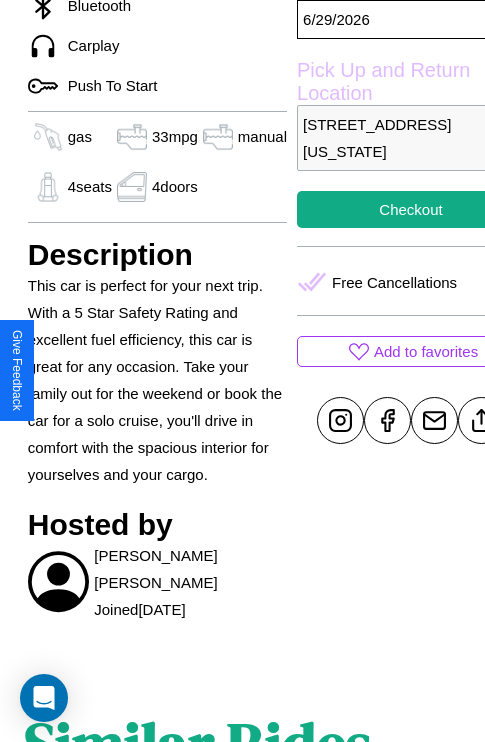 scroll, scrollTop: 672, scrollLeft: 48, axis: both 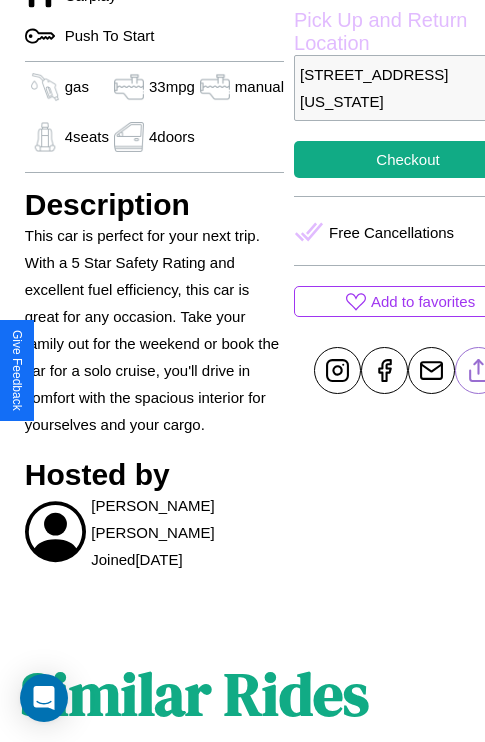 click 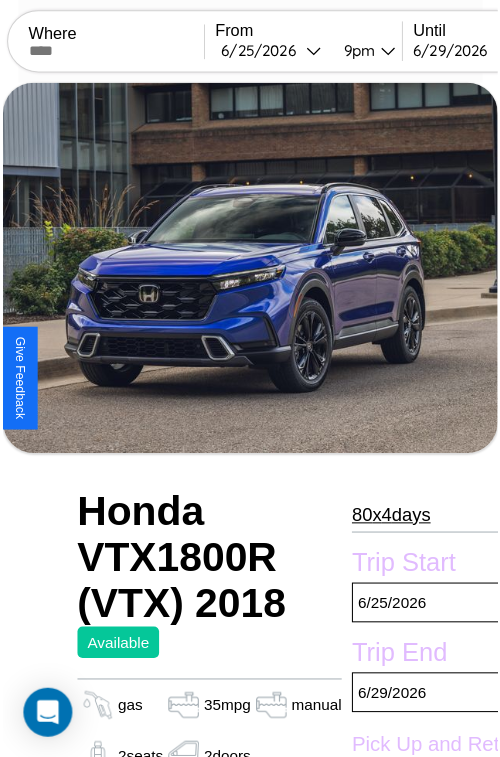 scroll, scrollTop: 640, scrollLeft: 68, axis: both 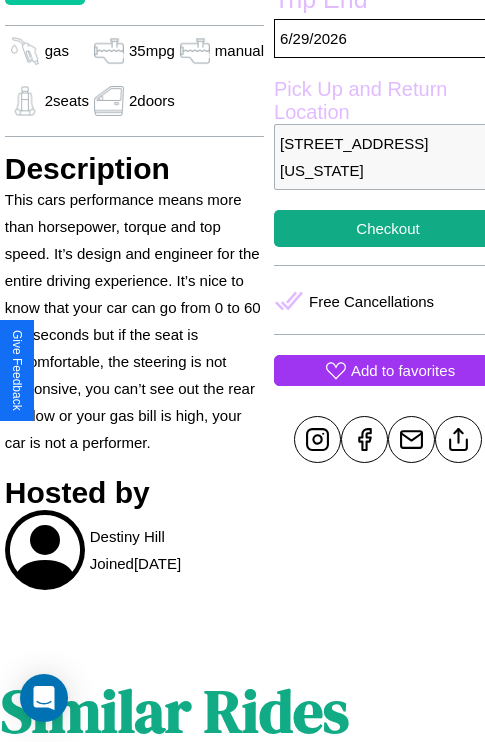 click on "Add to favorites" at bounding box center [403, 370] 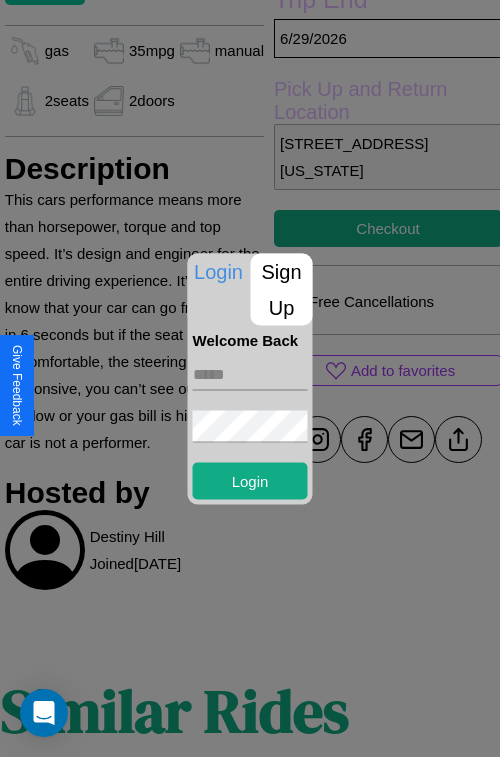 click on "Sign Up" at bounding box center (282, 289) 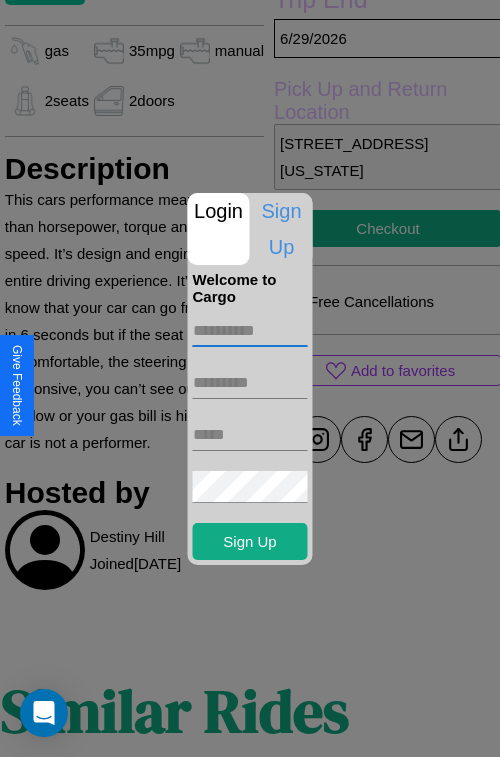 click at bounding box center [250, 331] 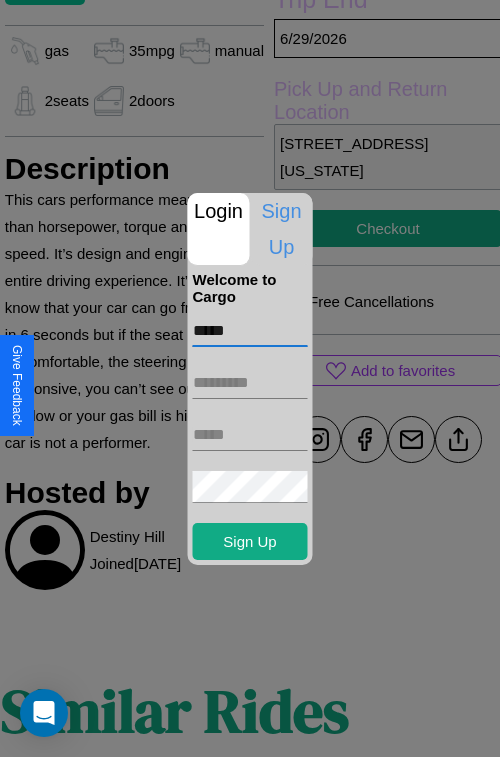 type on "*****" 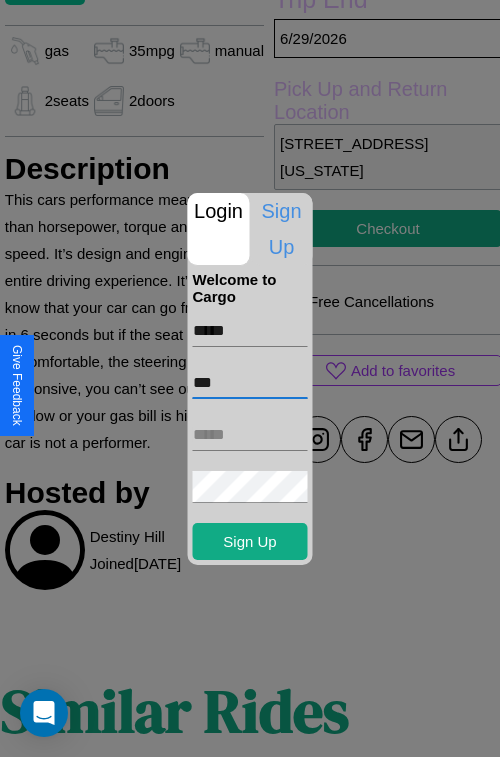 type on "***" 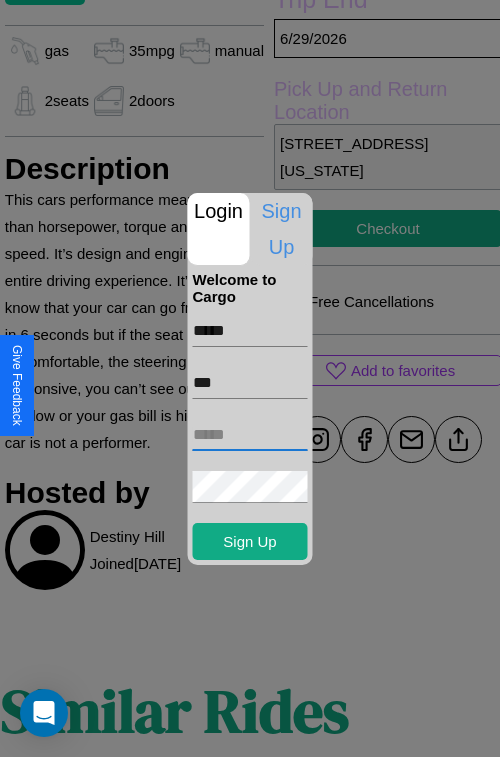 click at bounding box center (250, 435) 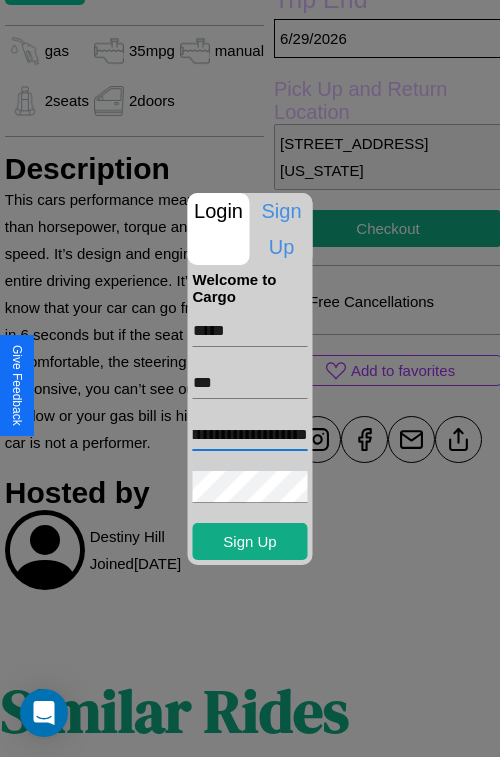 scroll, scrollTop: 0, scrollLeft: 59, axis: horizontal 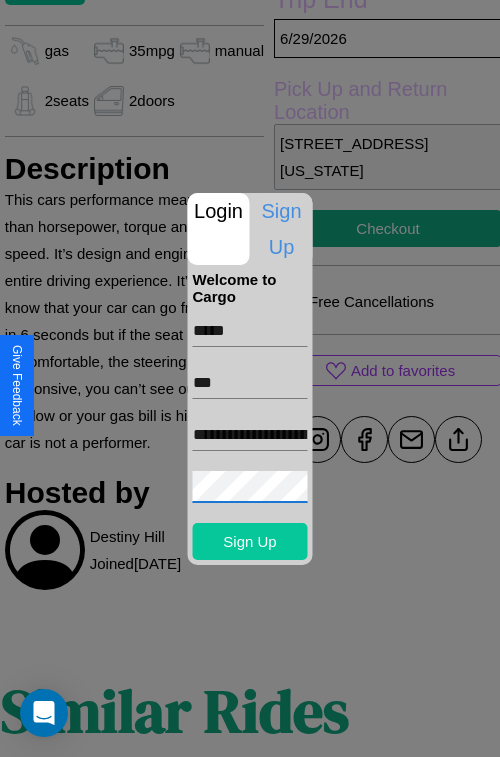 click on "Sign Up" at bounding box center (250, 541) 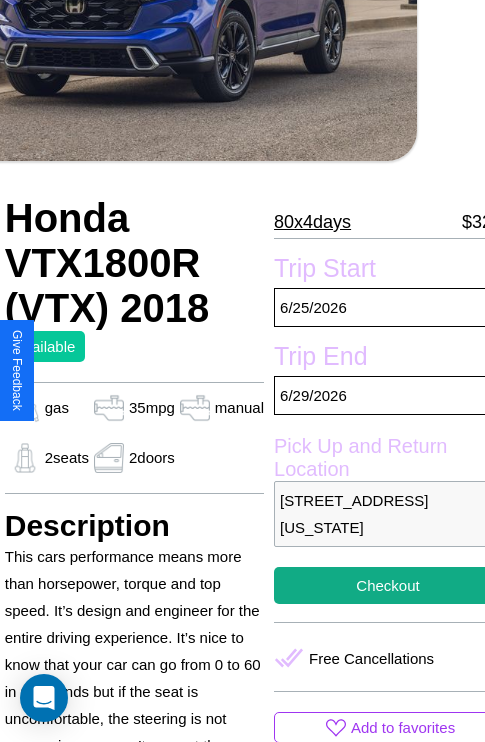 scroll, scrollTop: 220, scrollLeft: 68, axis: both 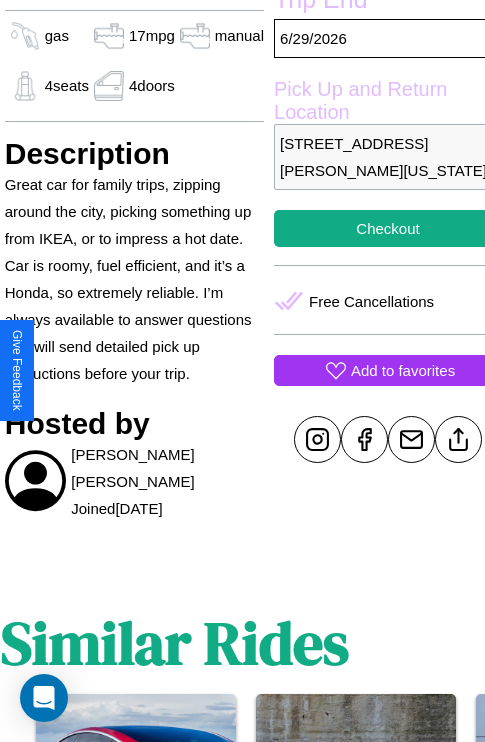 click on "Add to favorites" at bounding box center [403, 370] 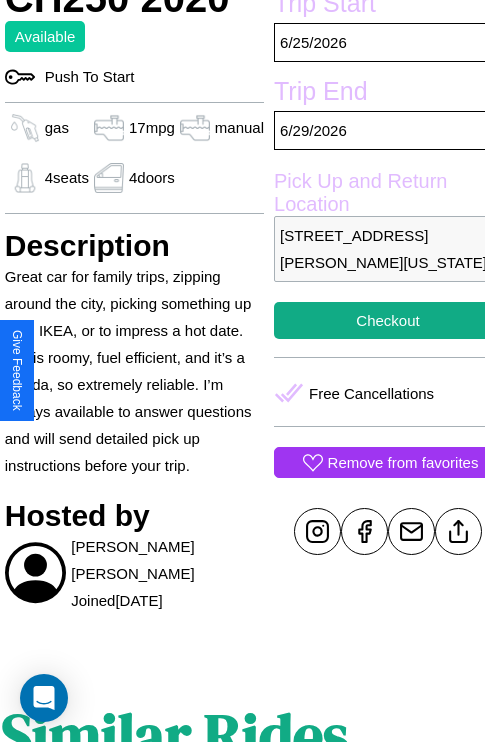 scroll, scrollTop: 498, scrollLeft: 68, axis: both 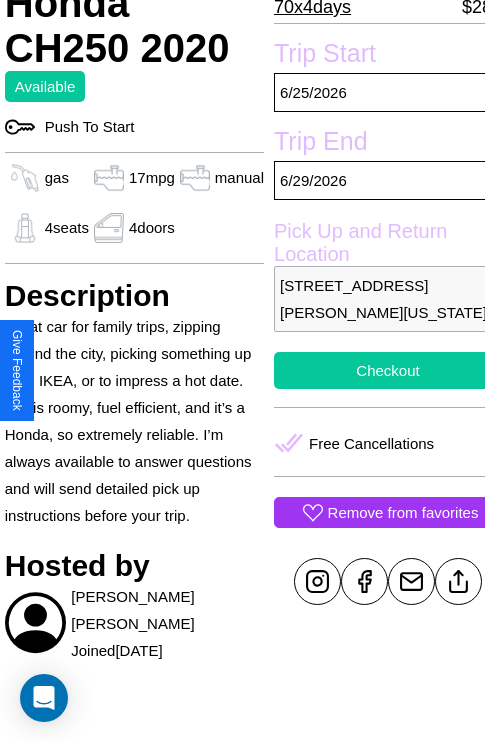 click on "Checkout" at bounding box center (388, 370) 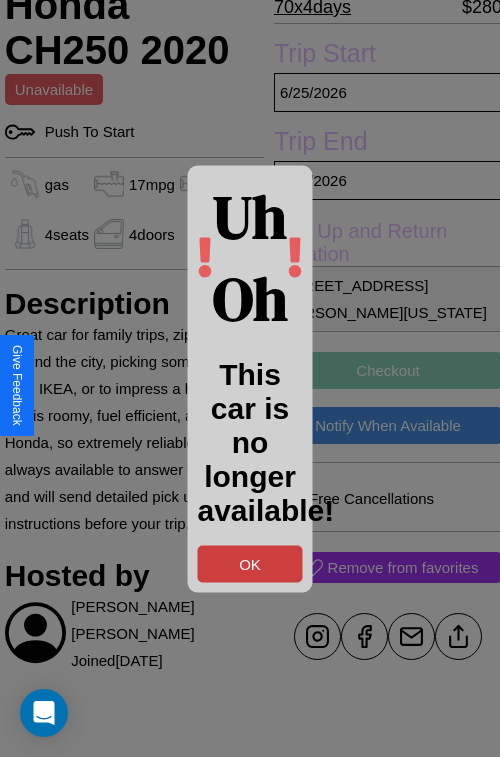 click on "OK" at bounding box center [250, 563] 